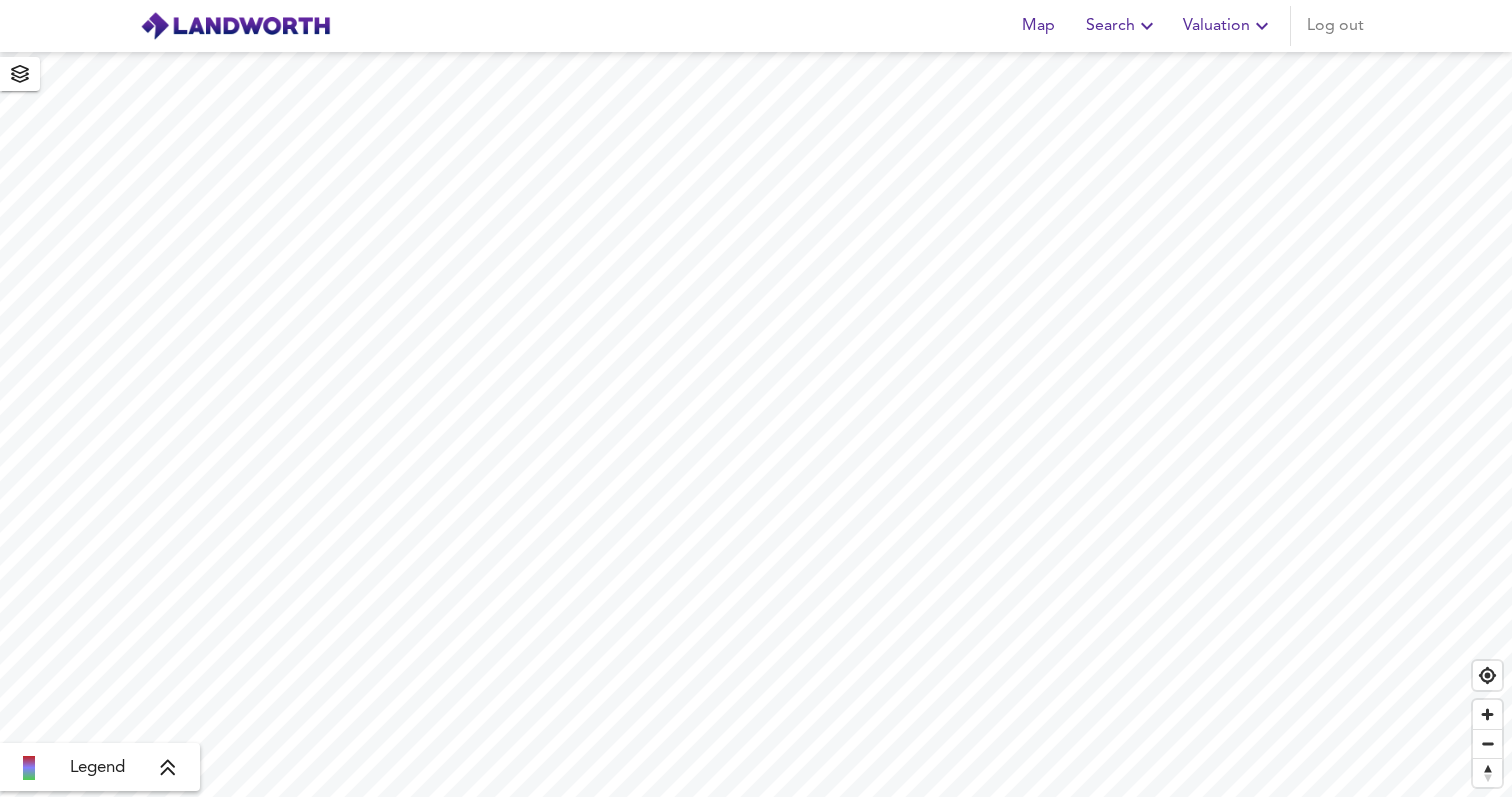scroll, scrollTop: 0, scrollLeft: 0, axis: both 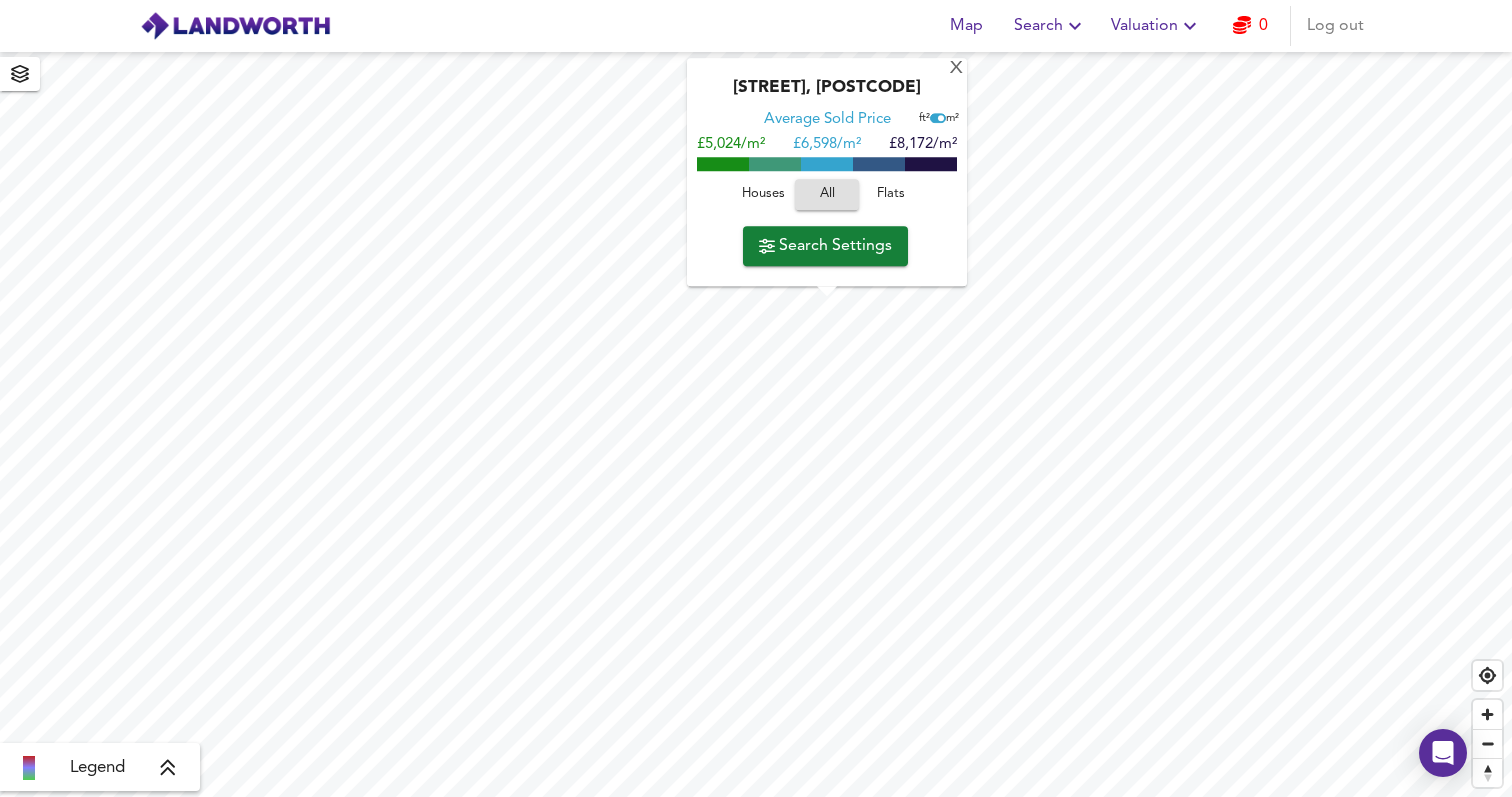 click on "X [STREET], [POSTCODE] Average Sold Price ft²    m² [PRICE]/m² [PRICE]/m² [PRICE]/m² Houses All Flats     Search Settings" at bounding box center (756, 424) 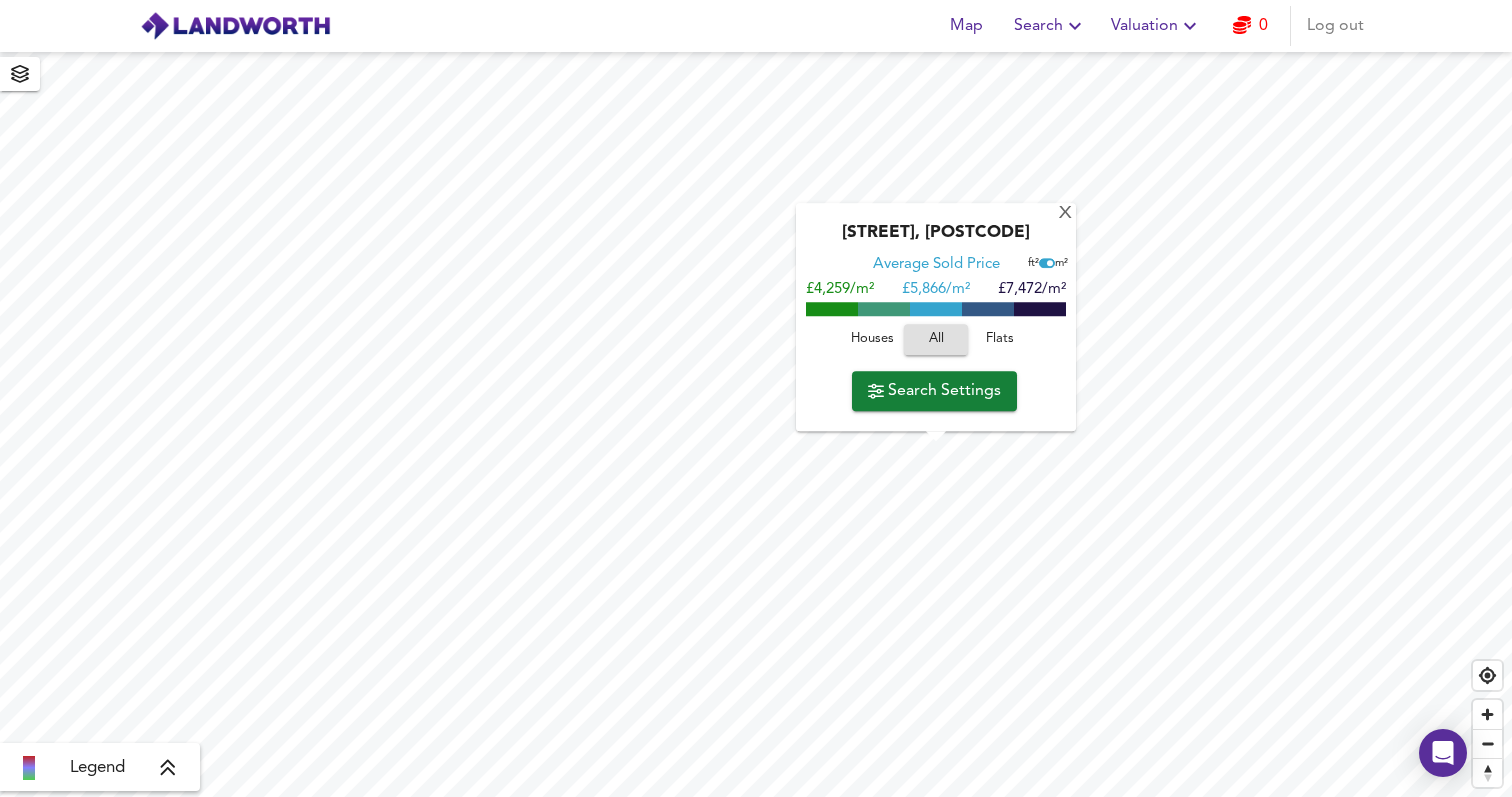 click on "Flats" at bounding box center (1000, 339) 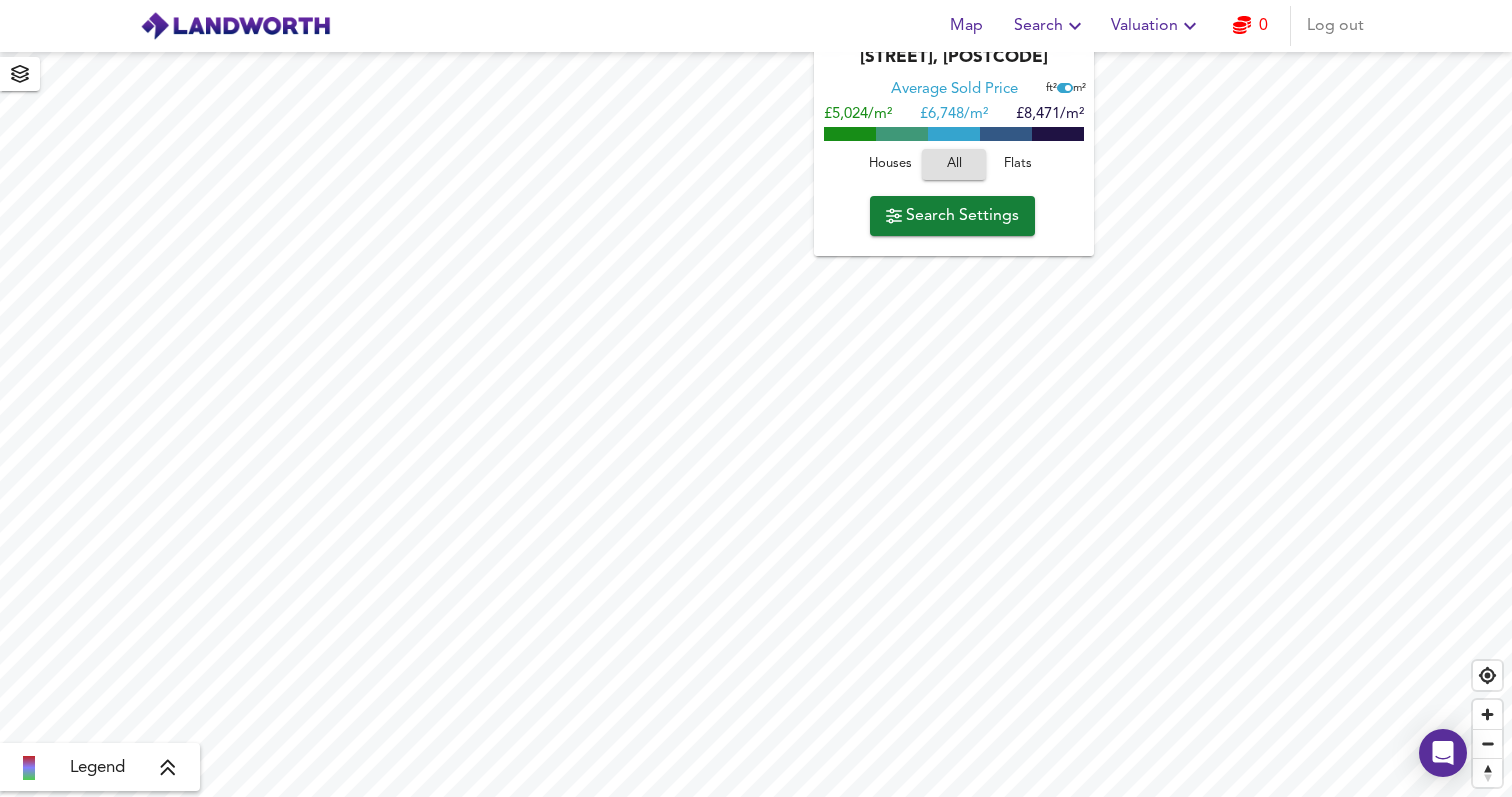click on "Map Search Valuation     0 Log  out X [STREET], [POSTCODE] Average Sold Price ft²    m² [PRICE]/m² [PRICE]/m² [PRICE]/m² Houses All Flats     Search Settings       Legend     X Map Settings Basemap         OpenStreetMap osm Heatmap         Average Price landworth 3D    View Dynamic Heatmap    Off Show Postcodes Show Boroughs 2D 3D Find Me" at bounding box center (756, 398) 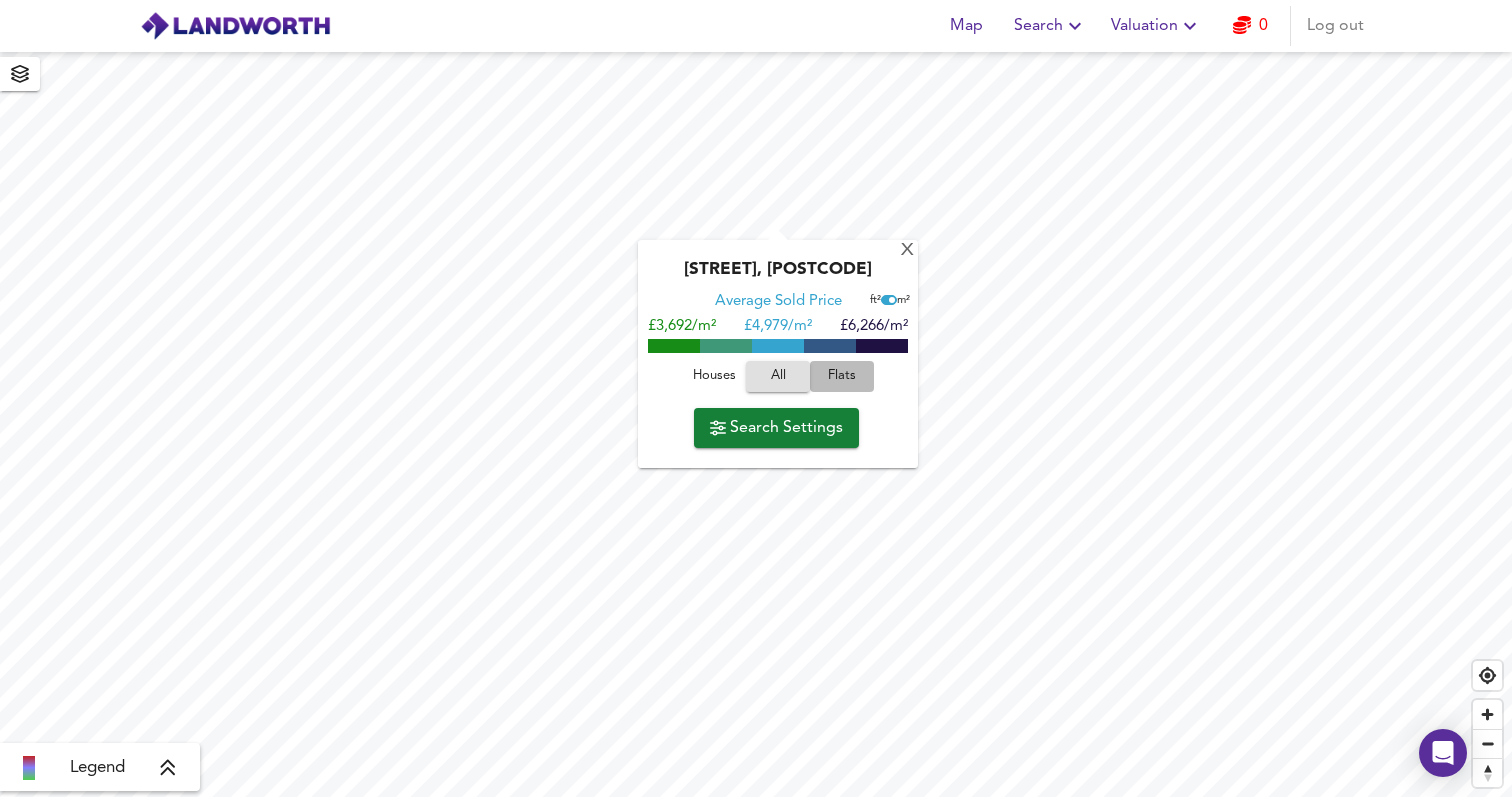click on "Flats" at bounding box center (842, 376) 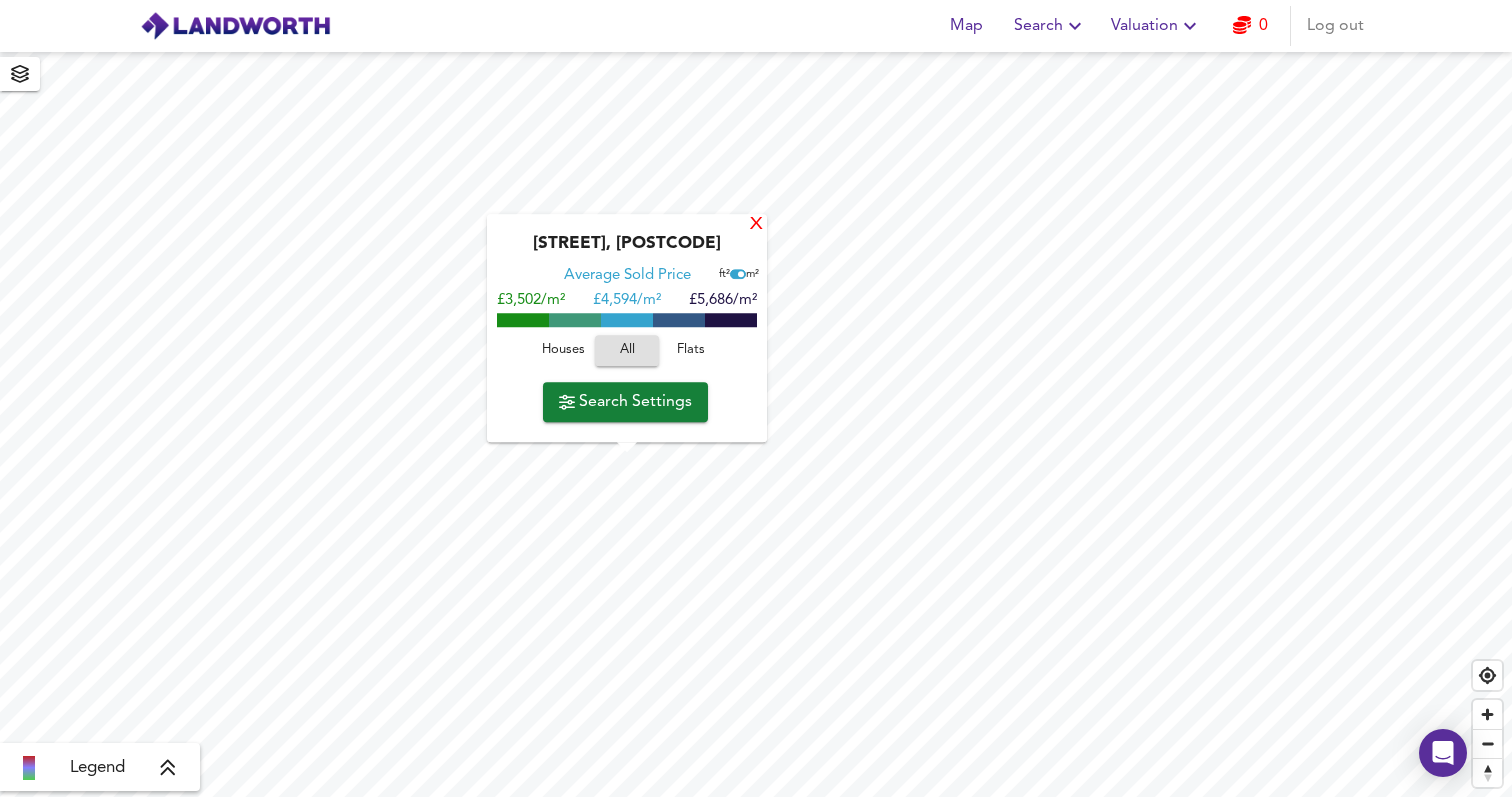 click on "X" at bounding box center (756, 225) 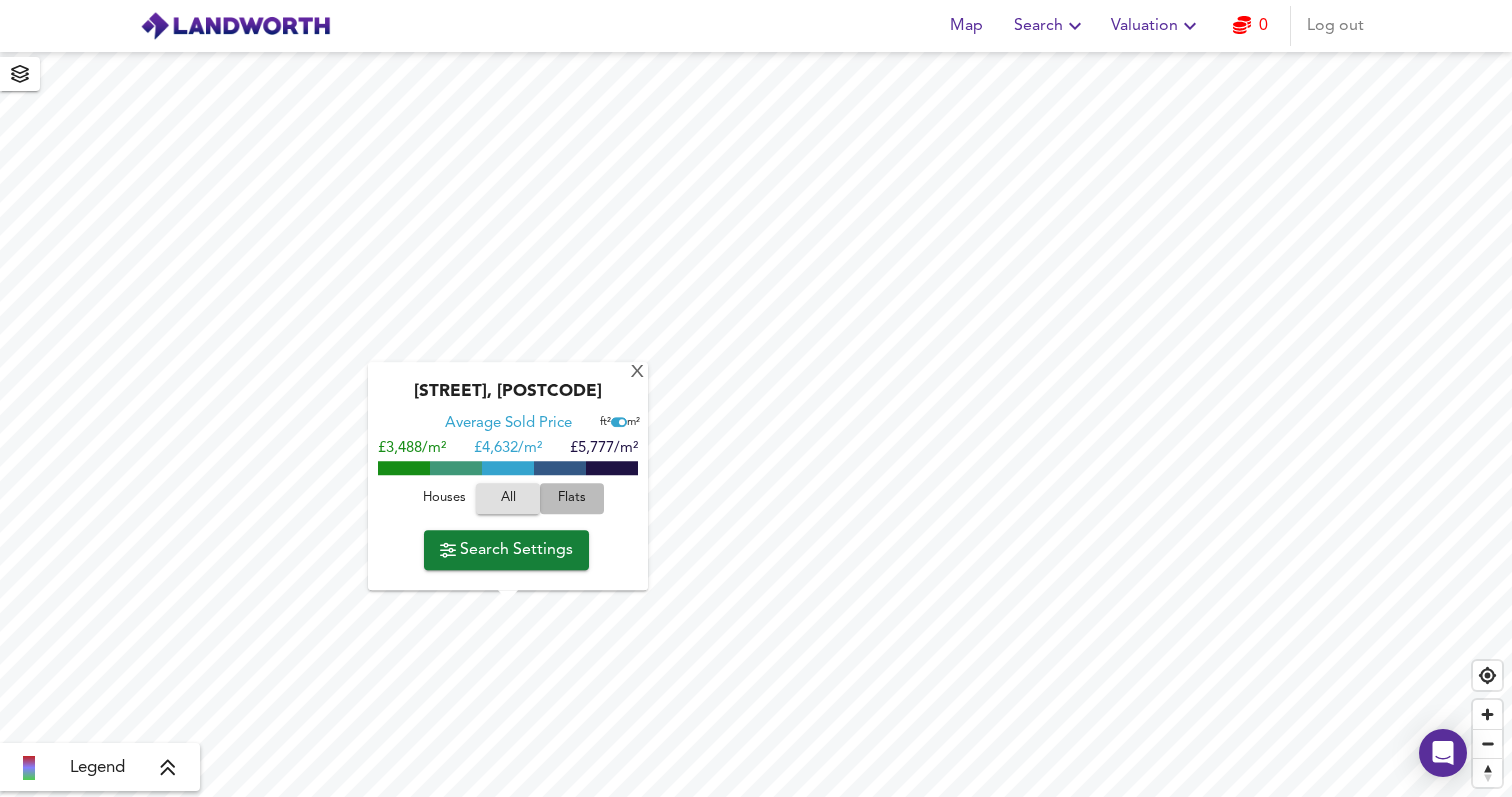 click on "Flats" at bounding box center [572, 498] 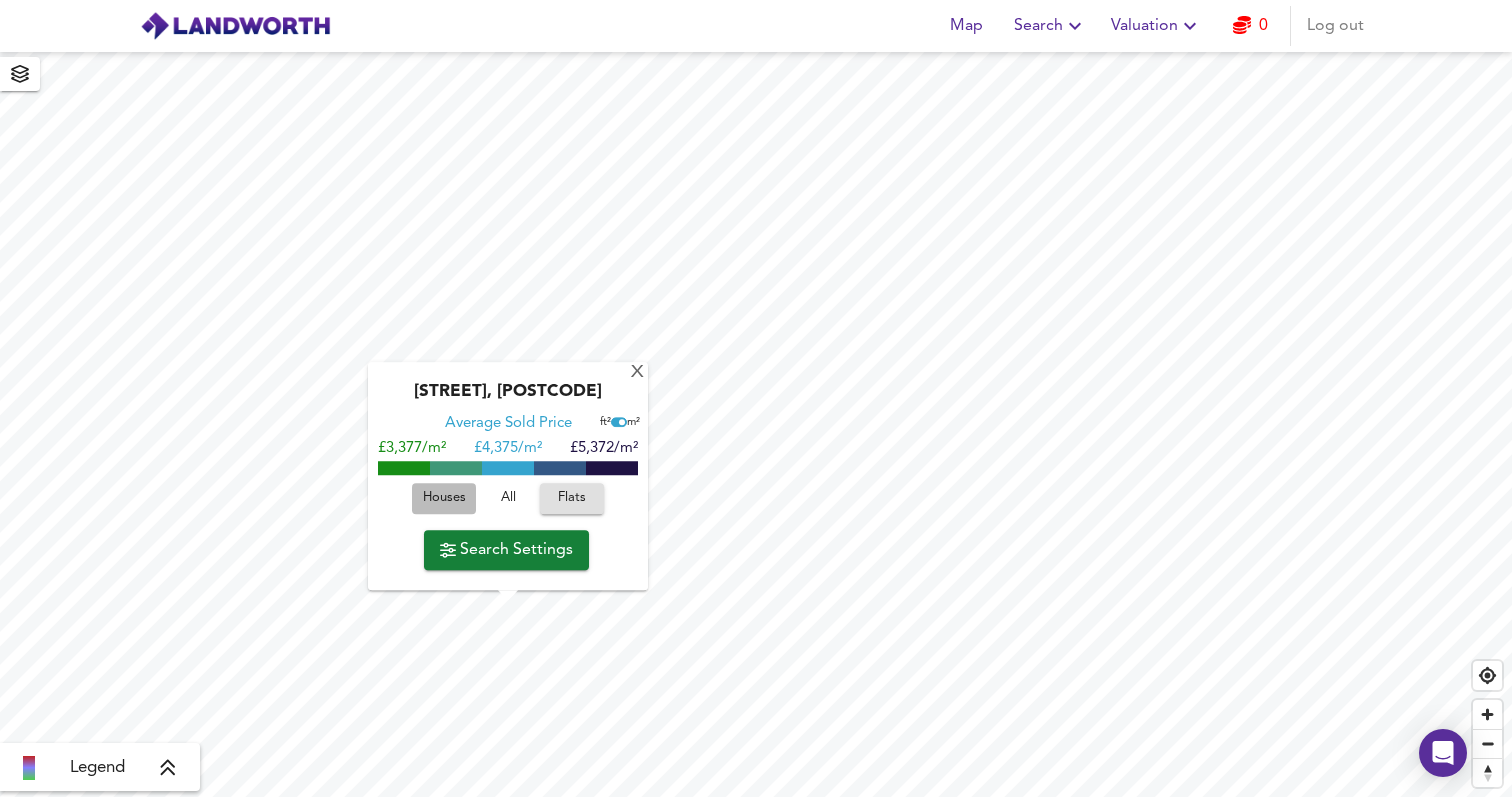 click on "Houses" at bounding box center [444, 498] 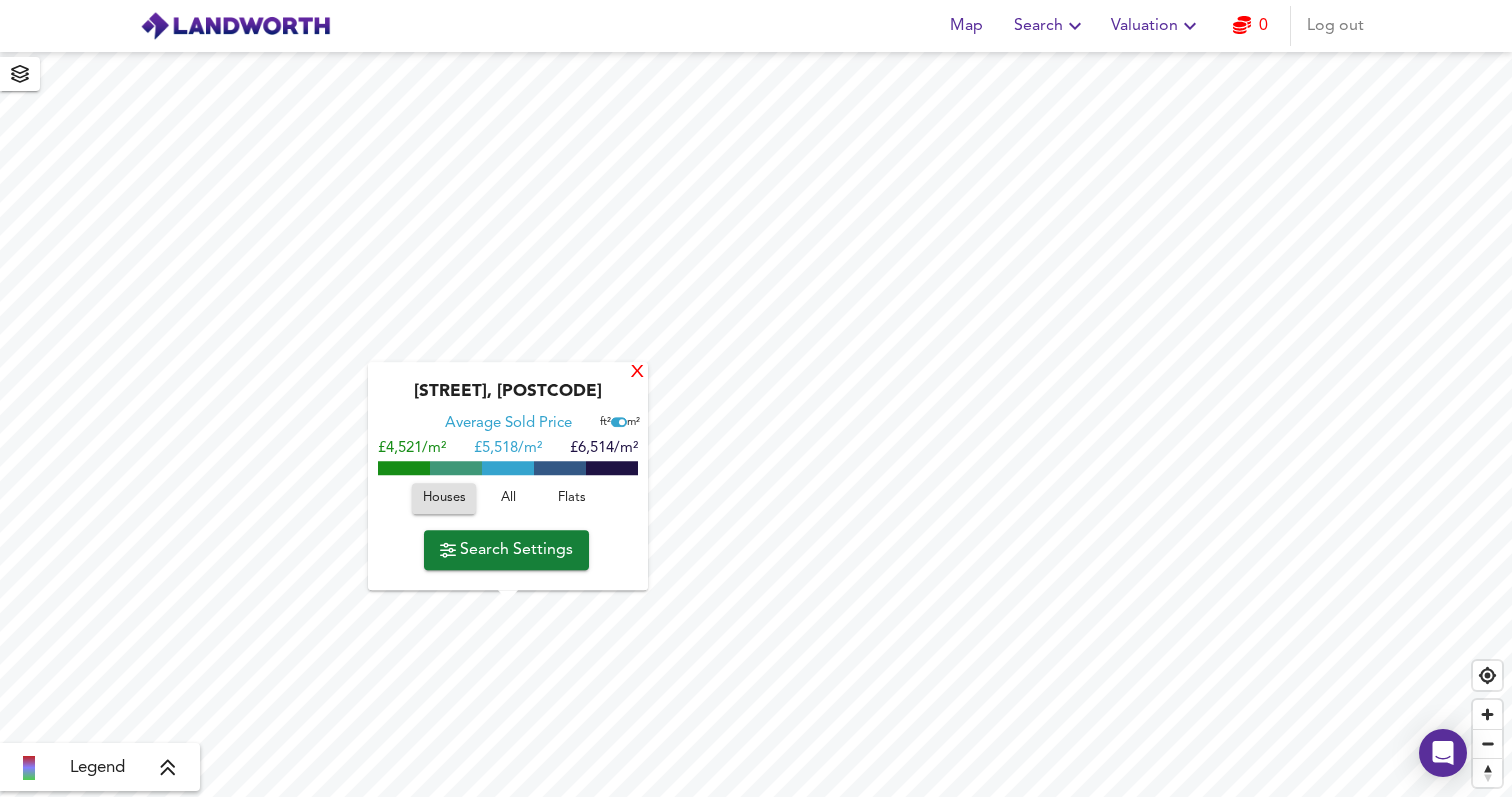 click on "X" at bounding box center [637, 373] 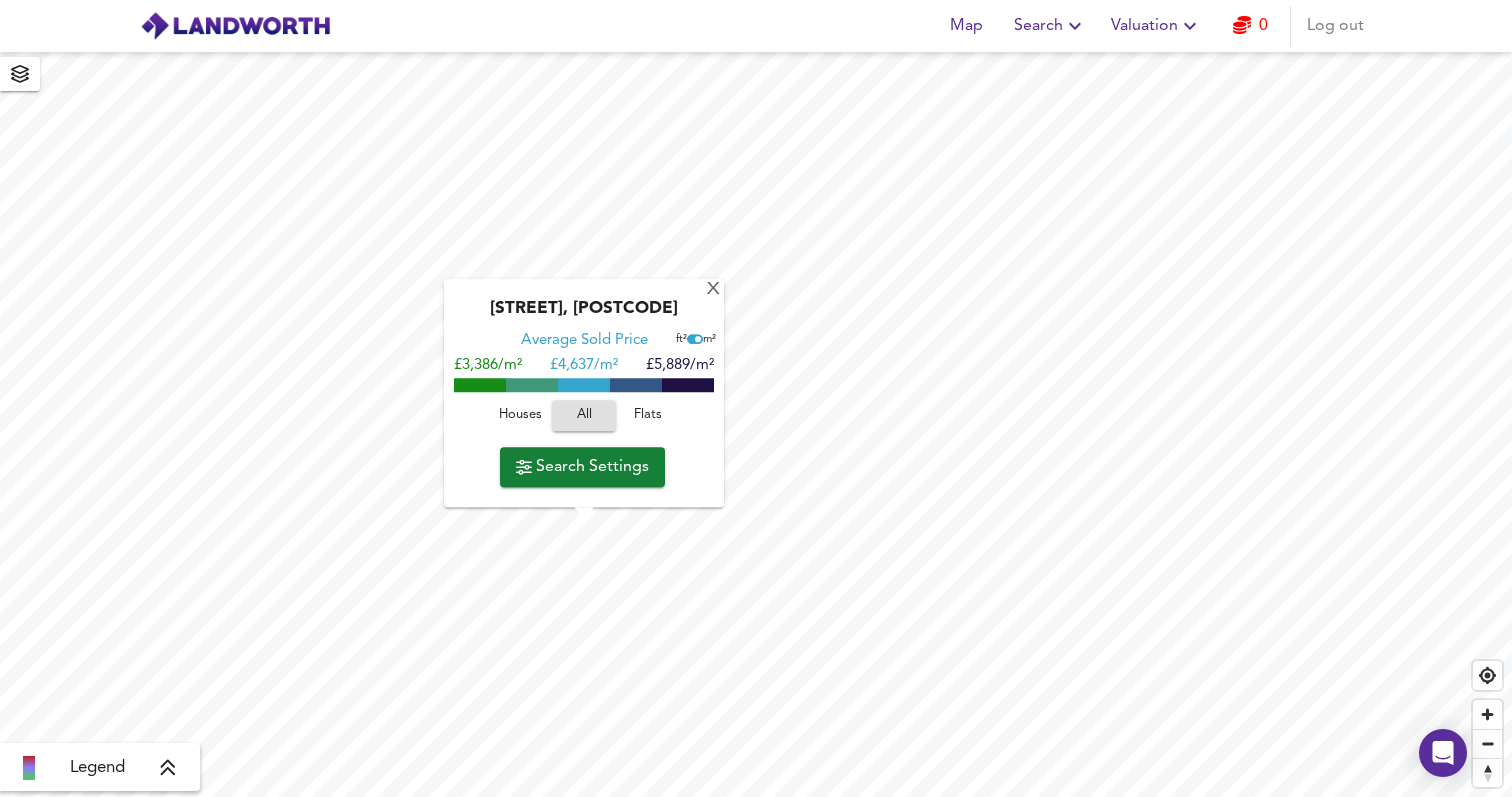 click on "Flats" at bounding box center [648, 415] 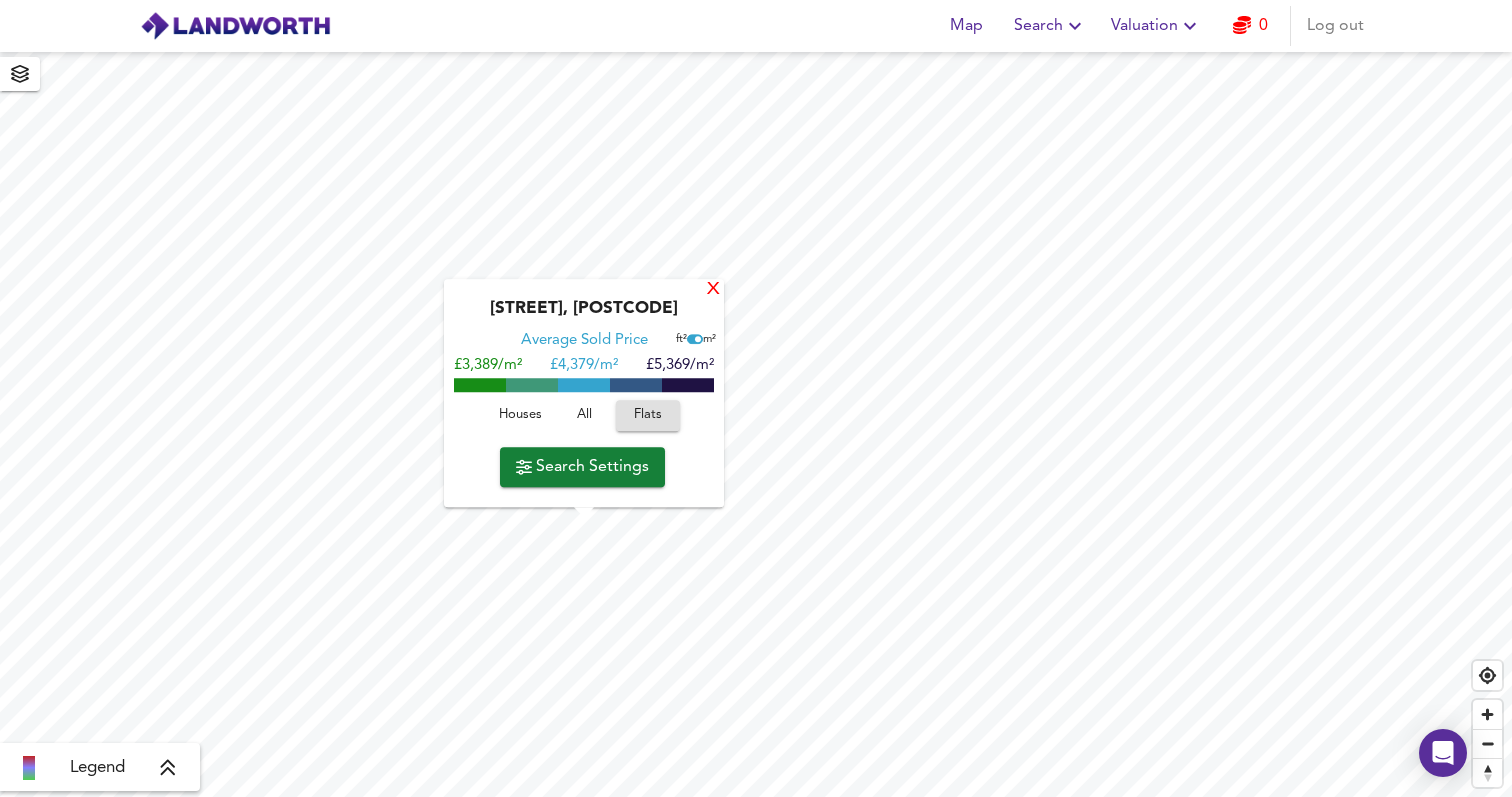 click on "X" at bounding box center (713, 290) 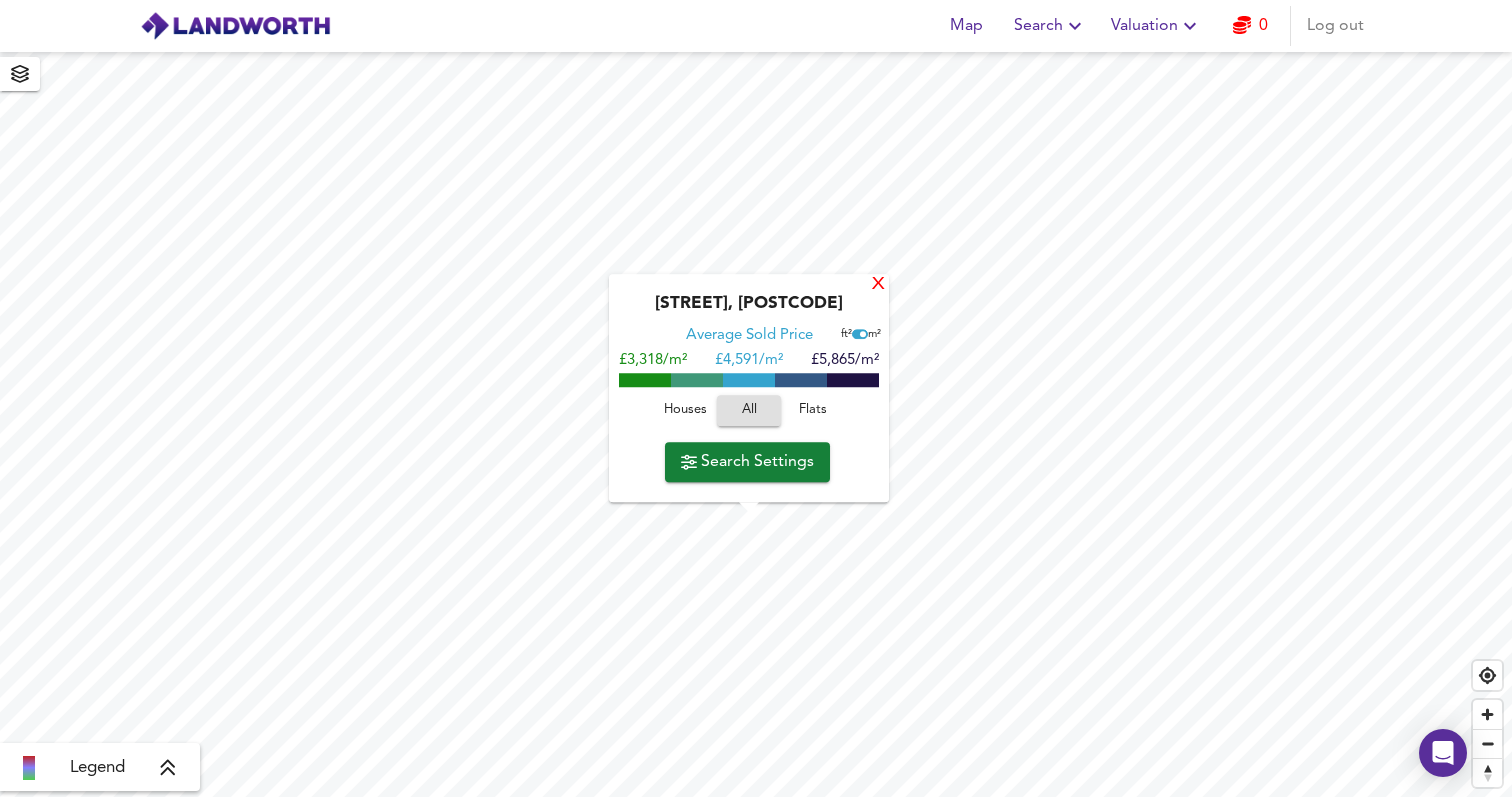 click on "X" at bounding box center [878, 285] 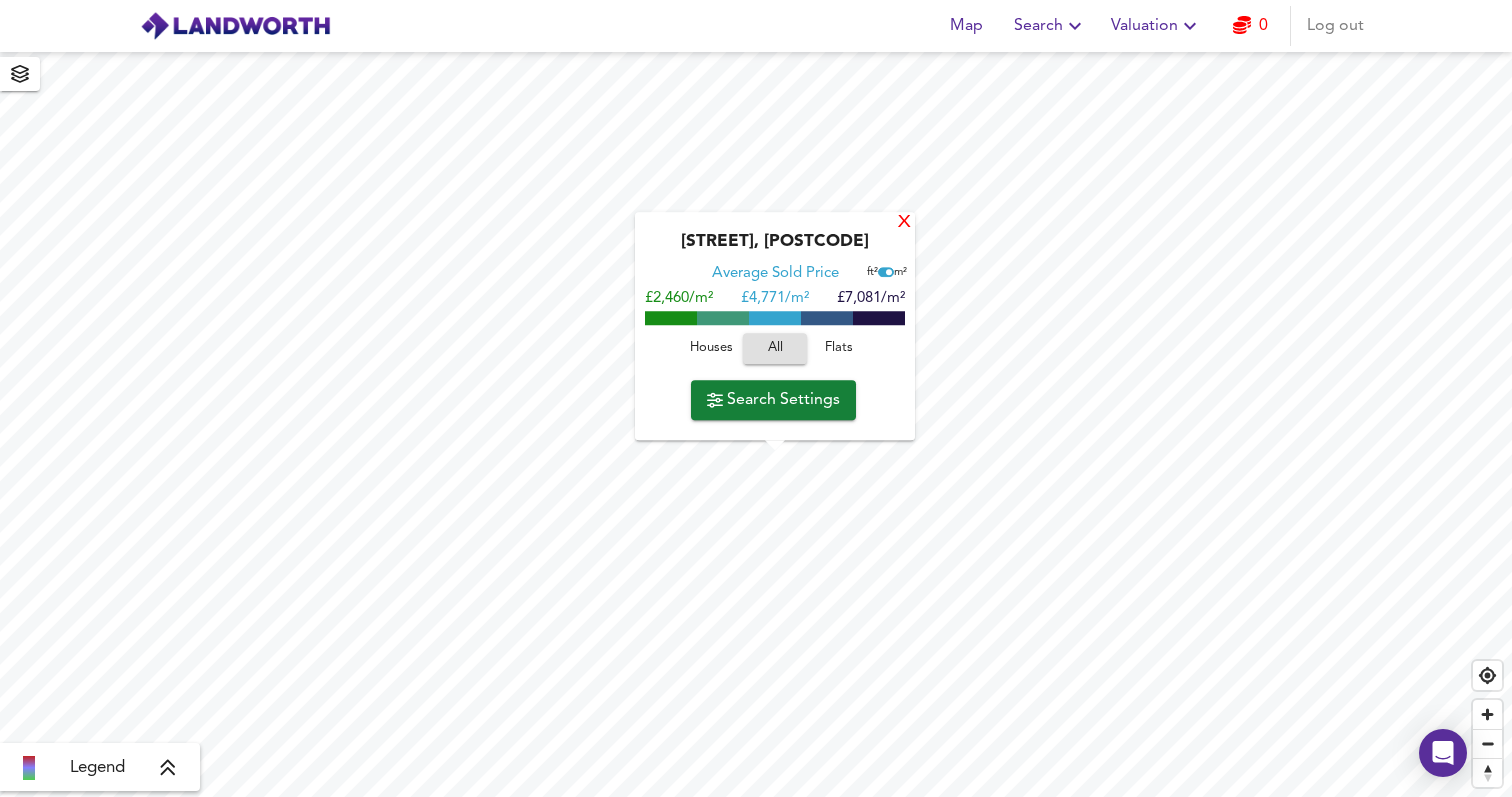 click on "X" at bounding box center [904, 223] 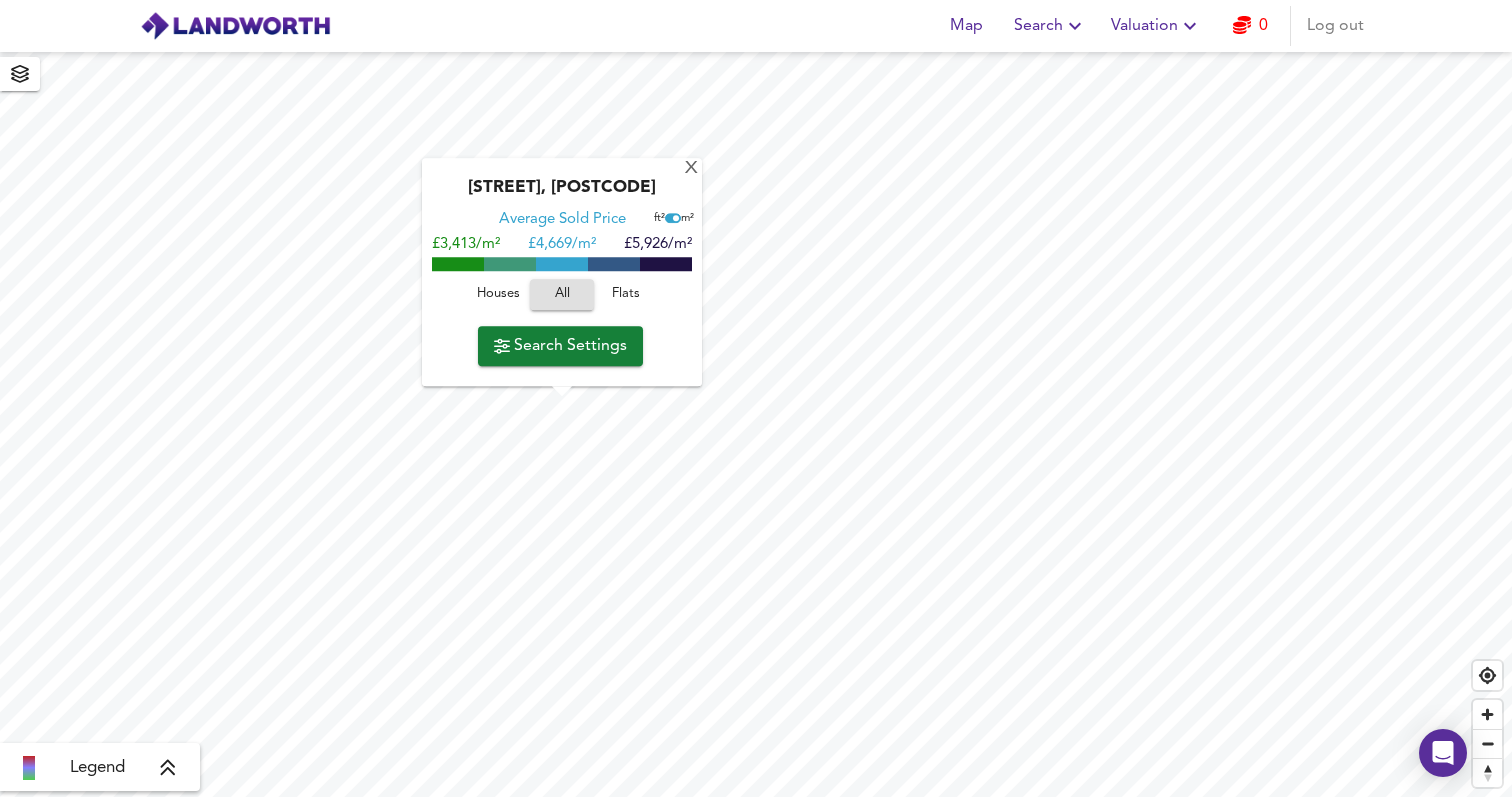 click on "Flats" at bounding box center (626, 294) 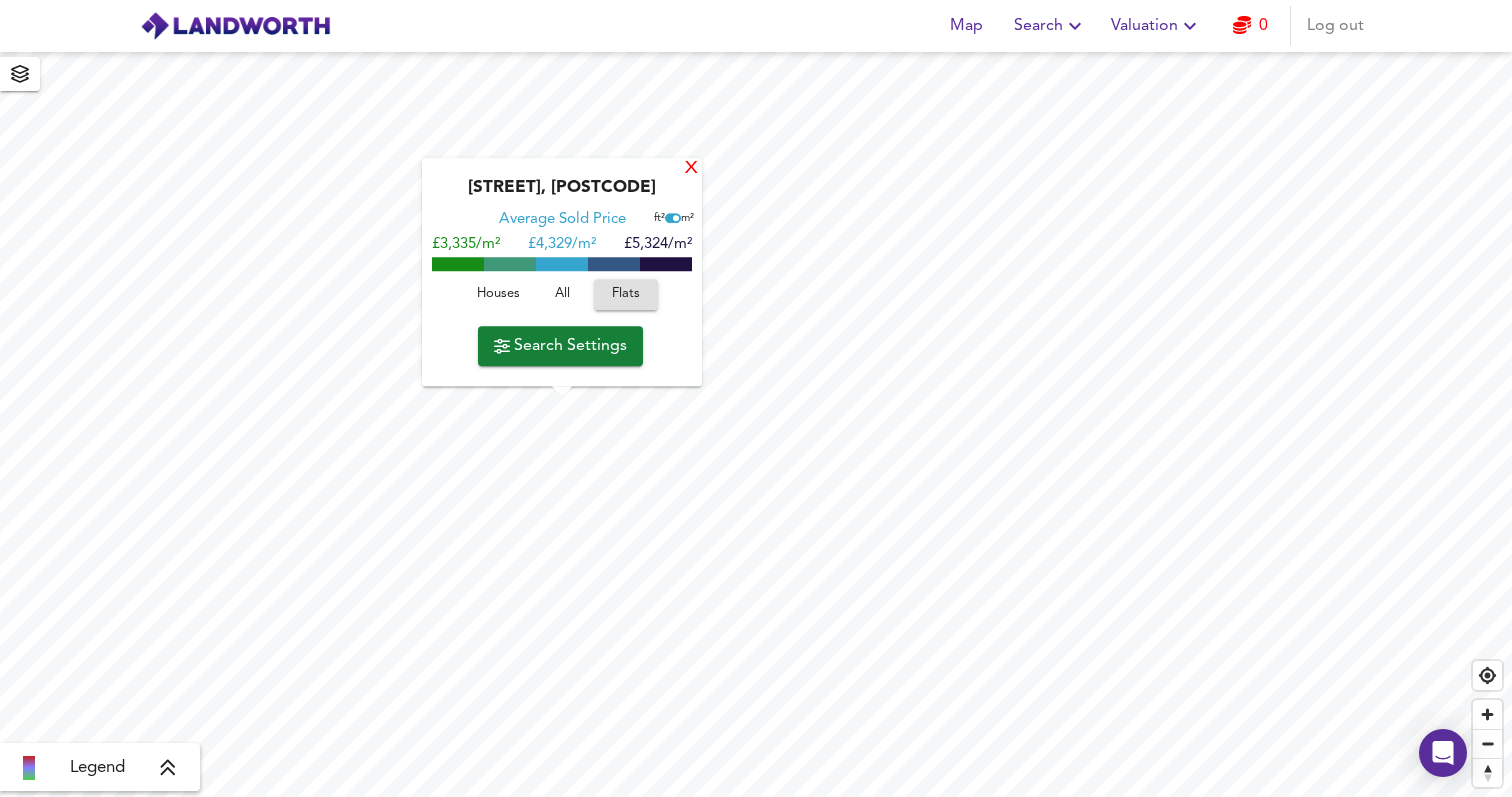 click on "X" at bounding box center [691, 169] 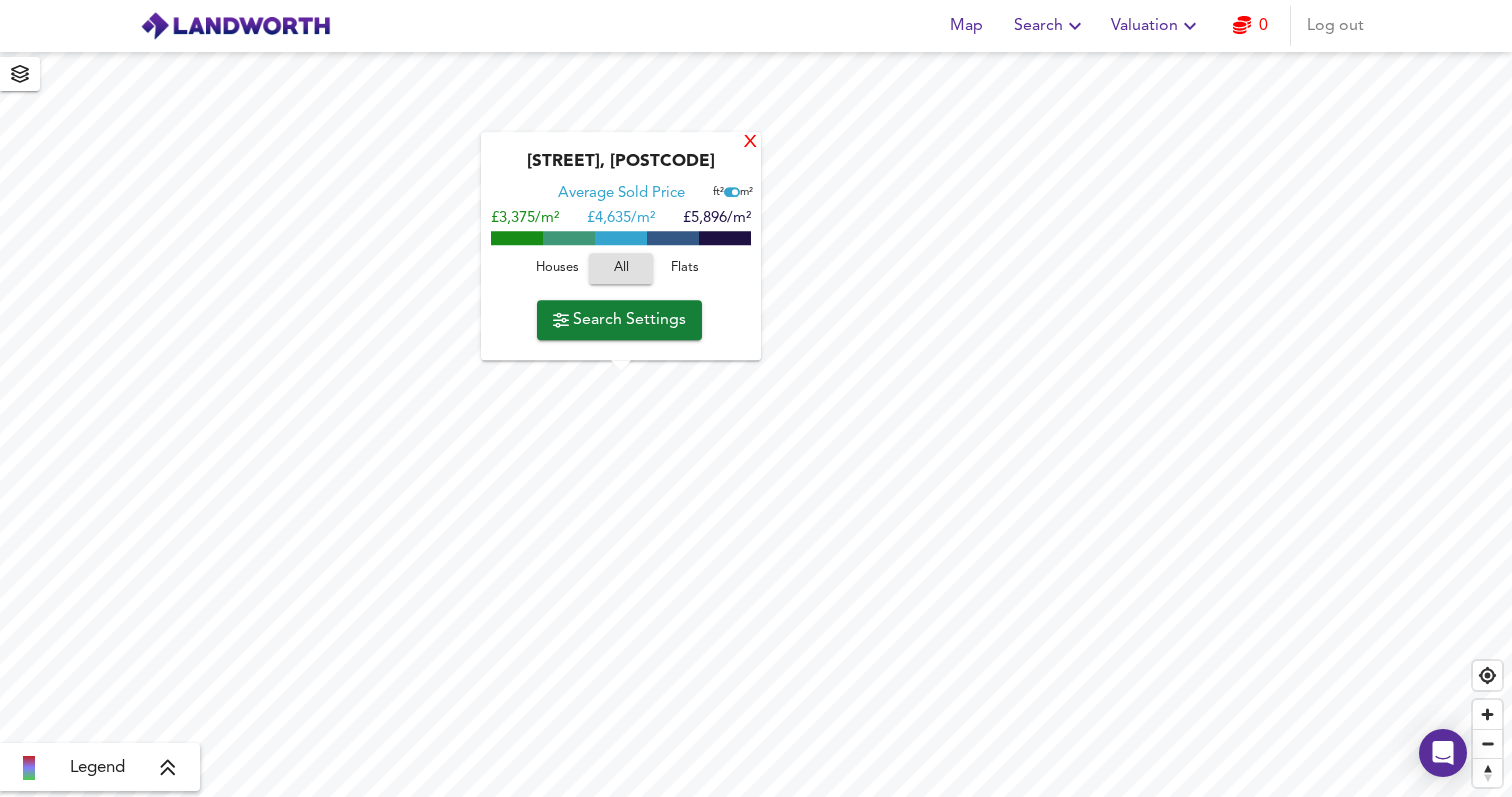 click on "X" at bounding box center (750, 143) 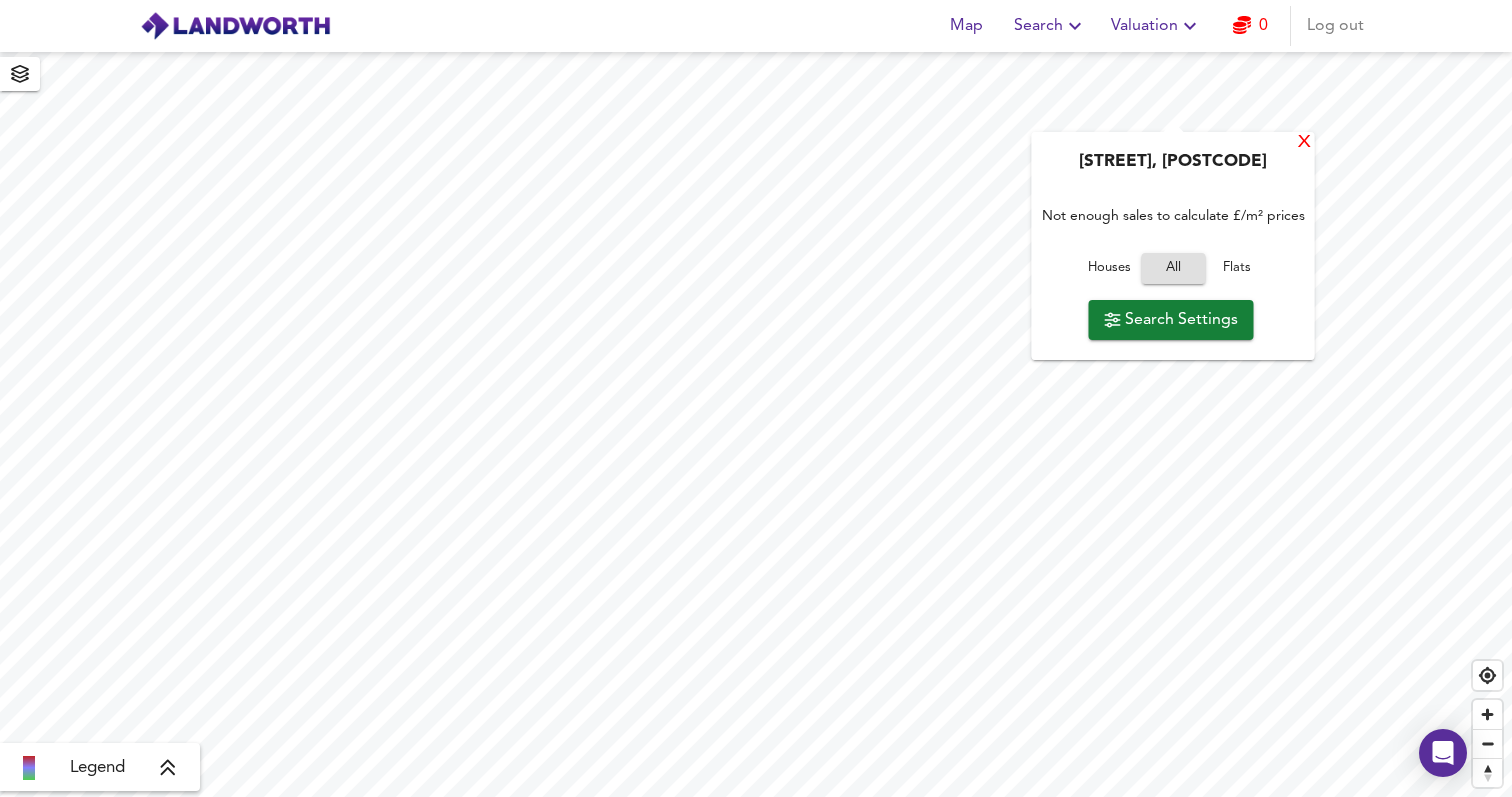 click on "X" at bounding box center [1304, 142] 